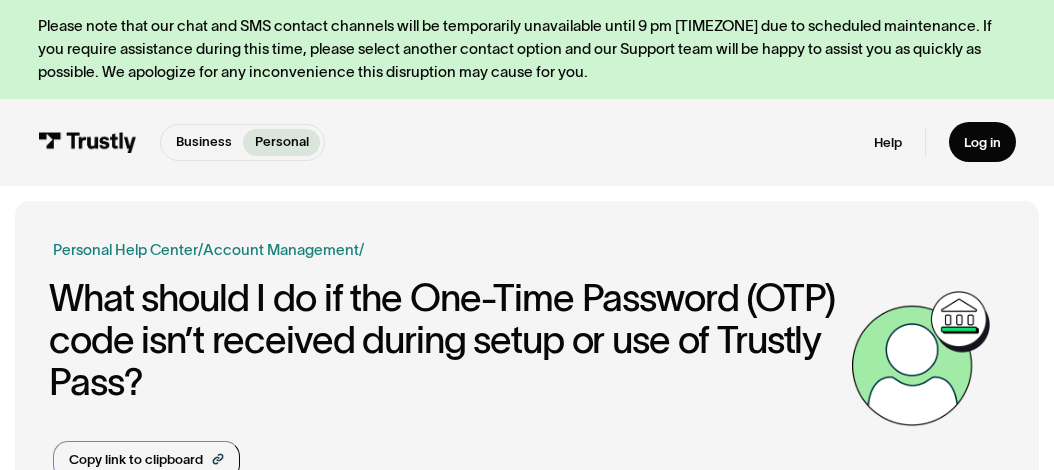 scroll, scrollTop: 0, scrollLeft: 0, axis: both 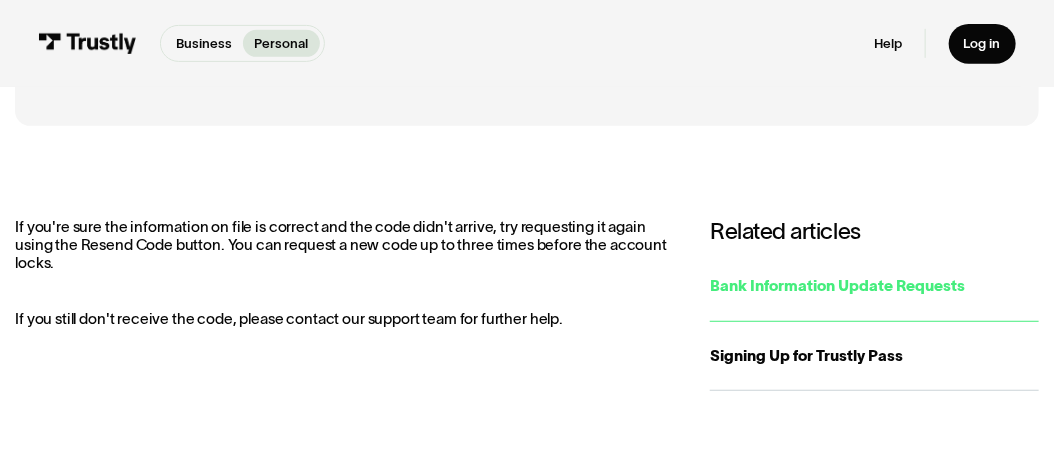 click on "Bank Information Update Requests" at bounding box center (874, 286) 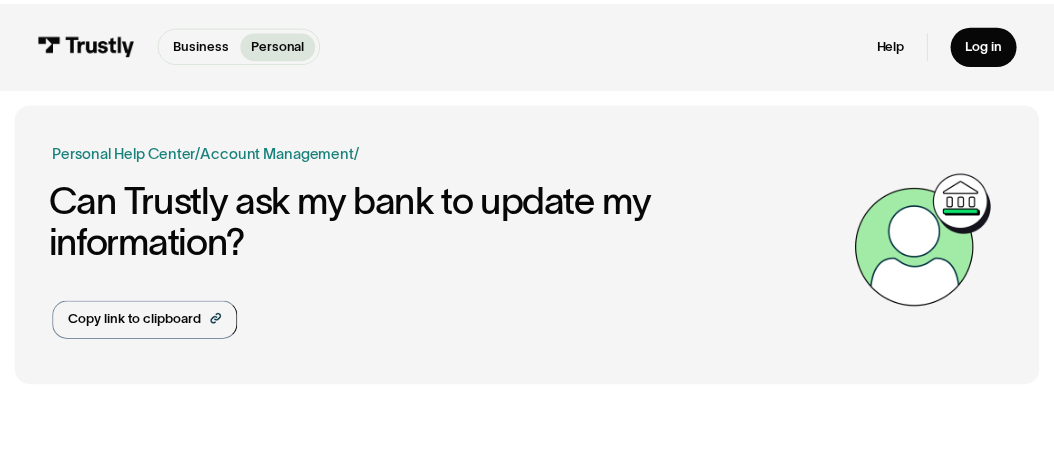 scroll, scrollTop: 0, scrollLeft: 0, axis: both 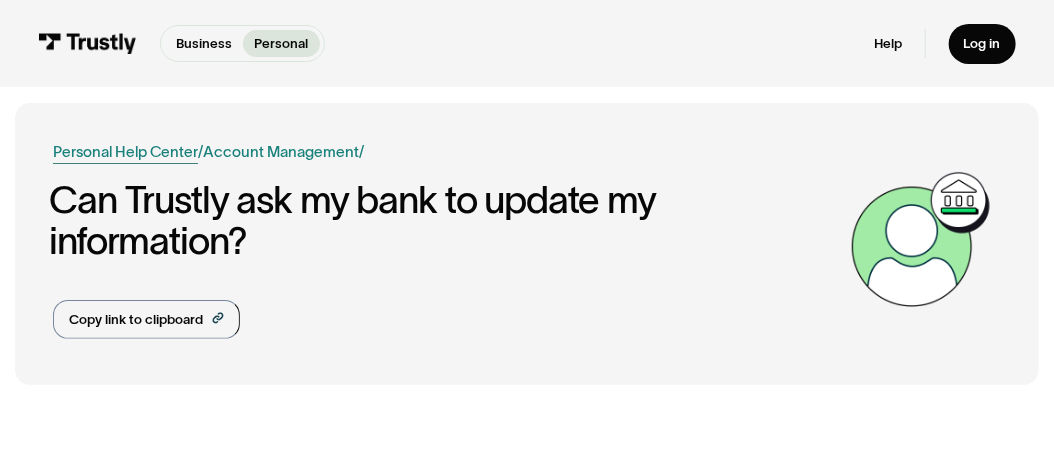 click on "Personal Help Center" at bounding box center (125, 152) 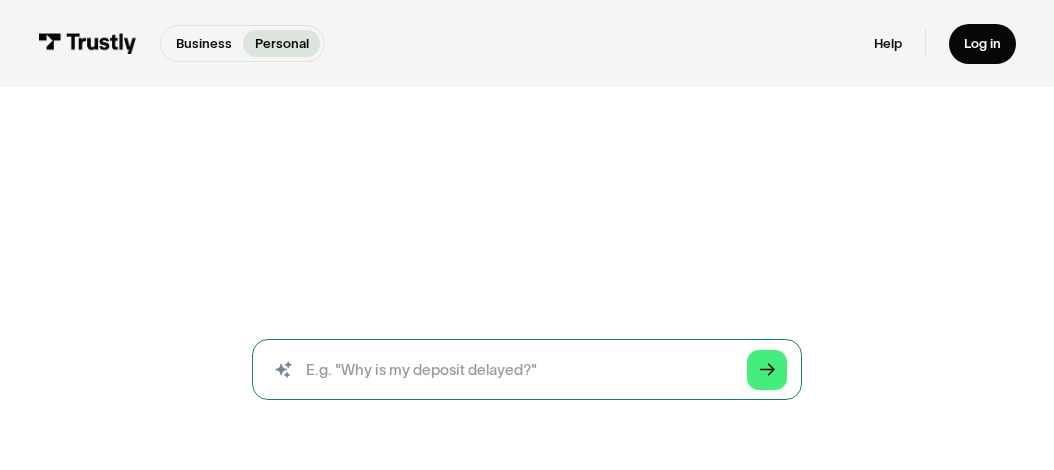 scroll, scrollTop: 0, scrollLeft: 0, axis: both 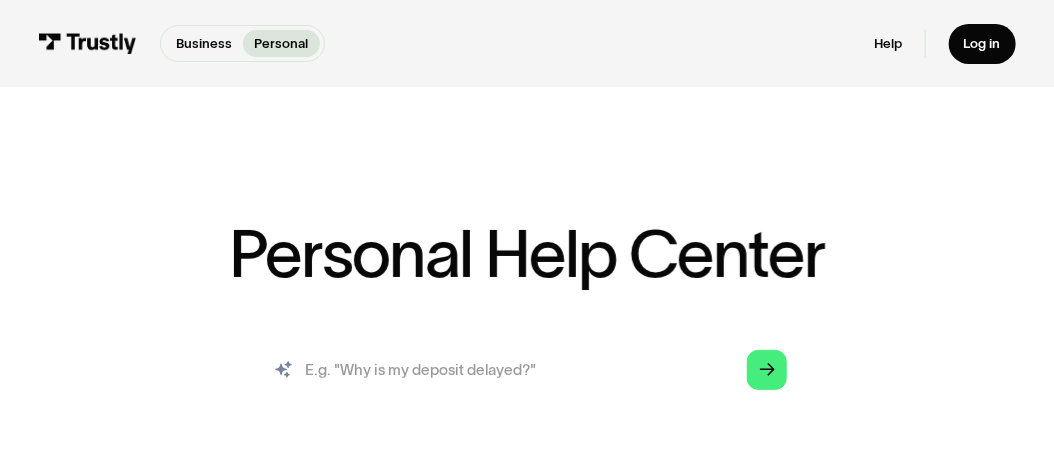 click at bounding box center [527, 369] 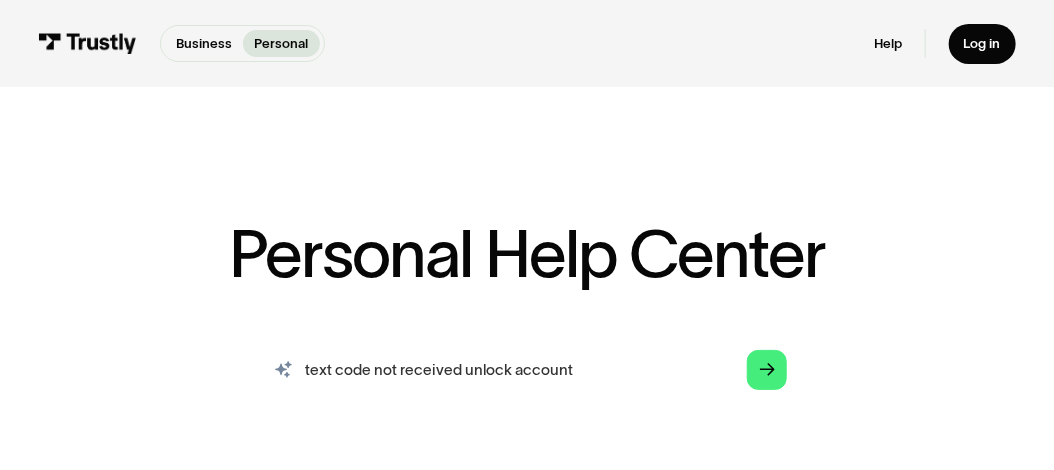 type on "text code not received unlock account" 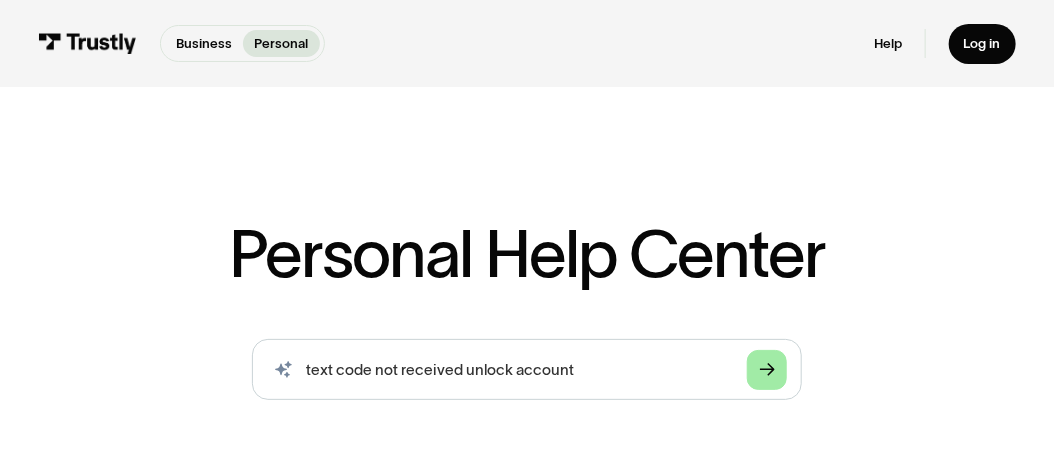 click on "Arrow Right" 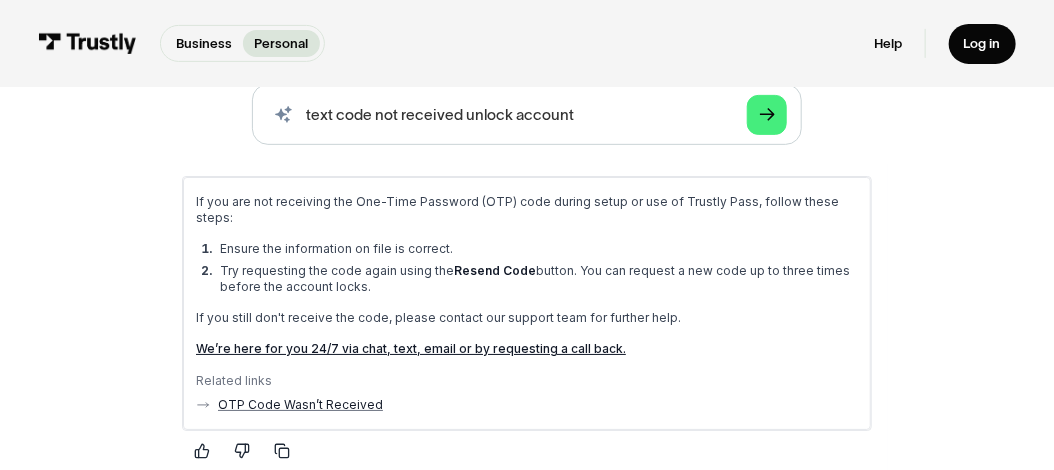 scroll, scrollTop: 300, scrollLeft: 0, axis: vertical 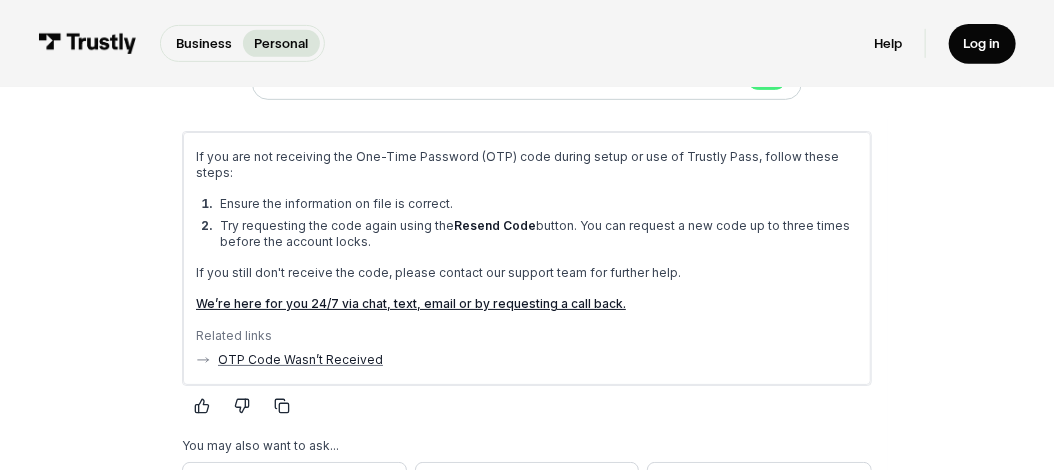 click on "We’re here for you 24/7 via chat, text, email or by requesting a call back." at bounding box center (411, 303) 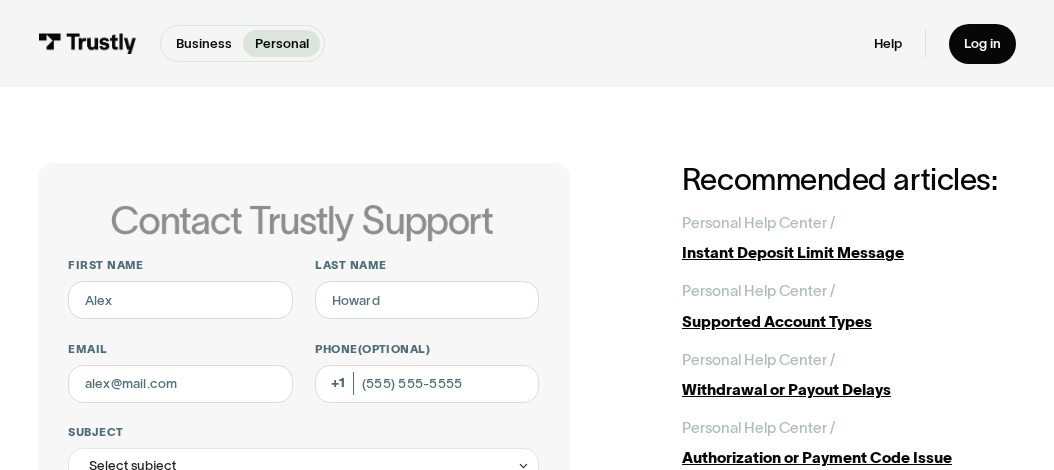 scroll, scrollTop: 0, scrollLeft: 0, axis: both 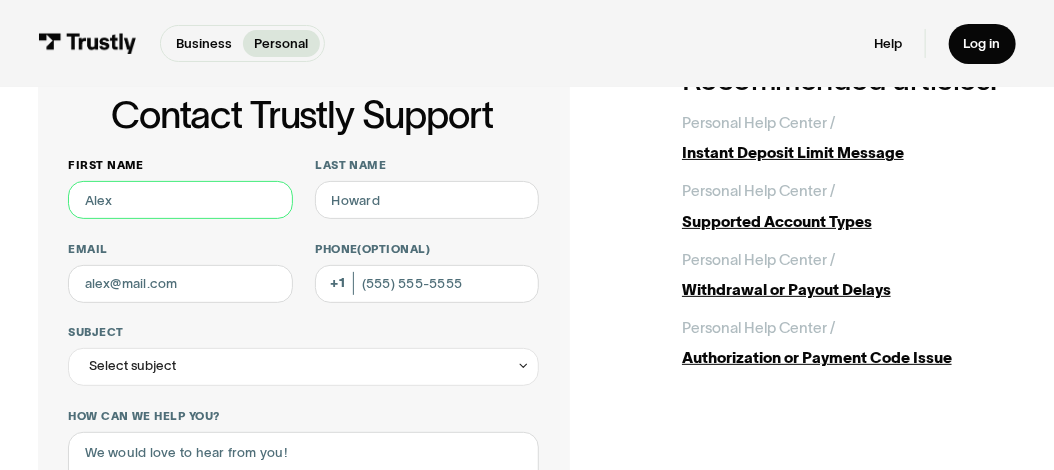 click on "First name" at bounding box center [180, 200] 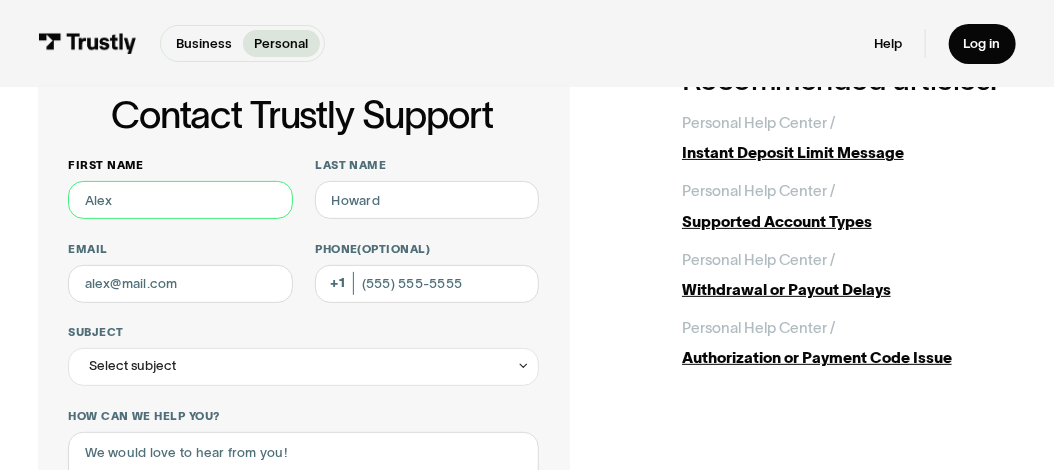 type on "[LAST]" 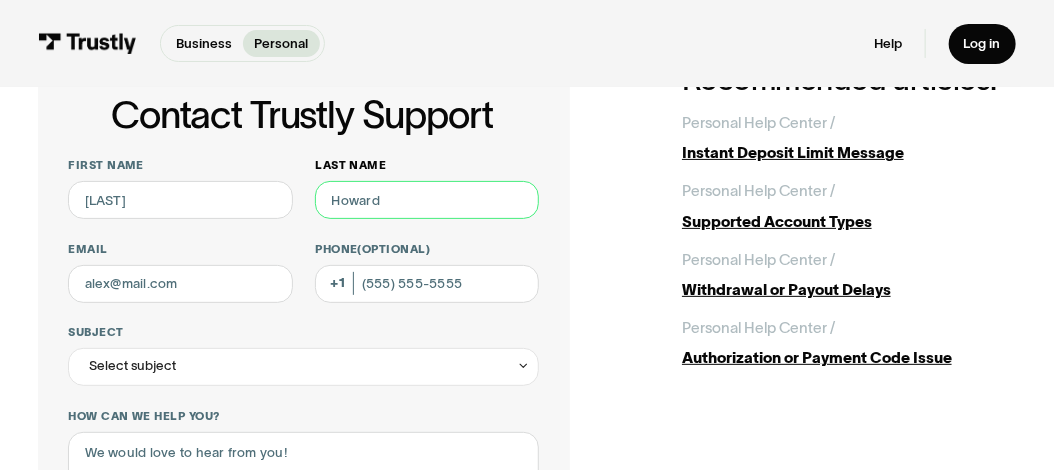 click on "Last name" at bounding box center (427, 200) 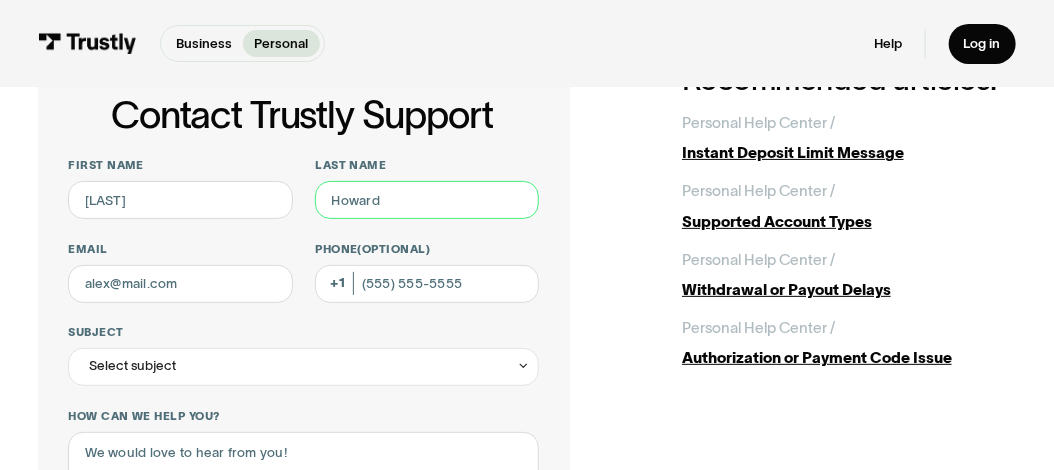 type on "[LAST]" 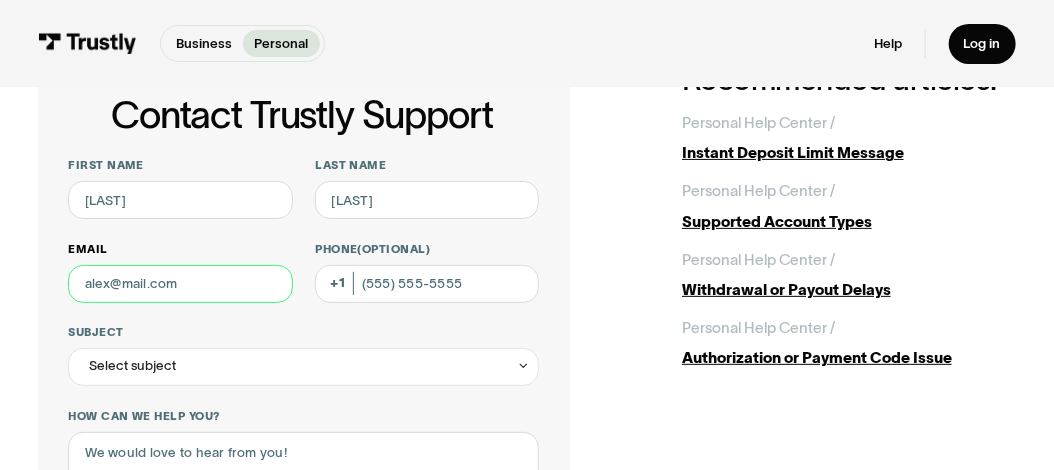 click on "Email" at bounding box center (180, 284) 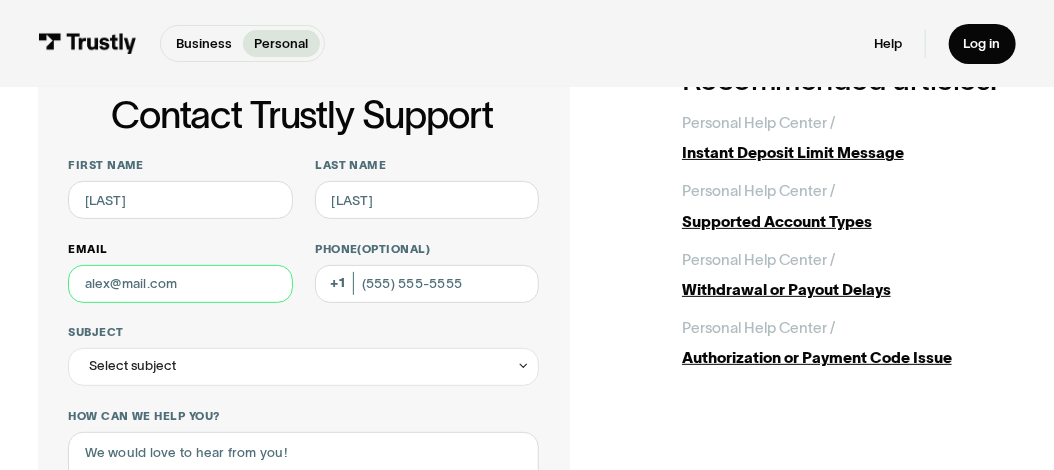 type on "[EMAIL]" 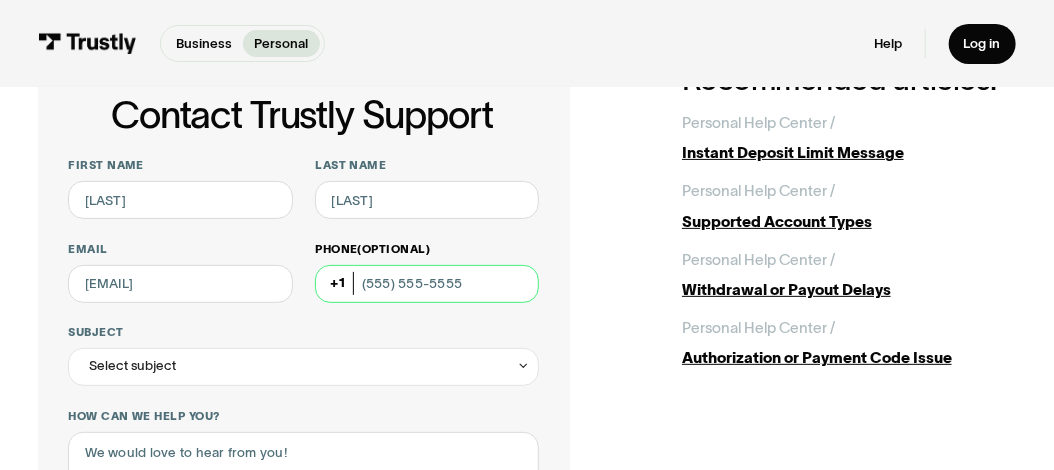 click on "Phone  (Optional)" at bounding box center [427, 284] 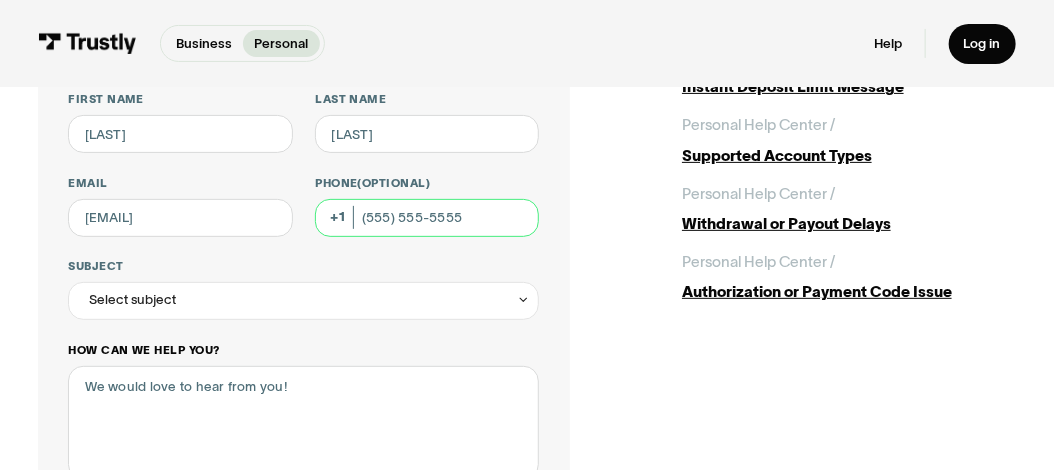 scroll, scrollTop: 200, scrollLeft: 0, axis: vertical 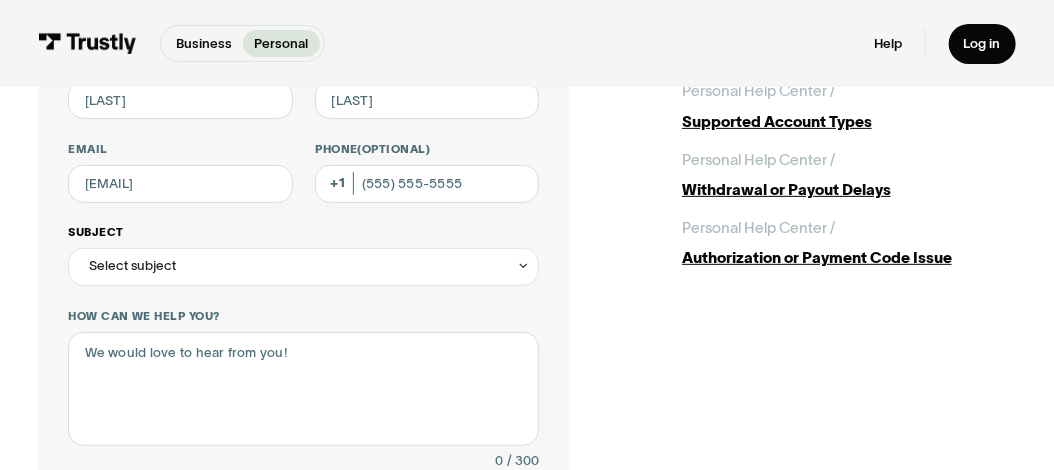 click on "Select subject" at bounding box center (303, 267) 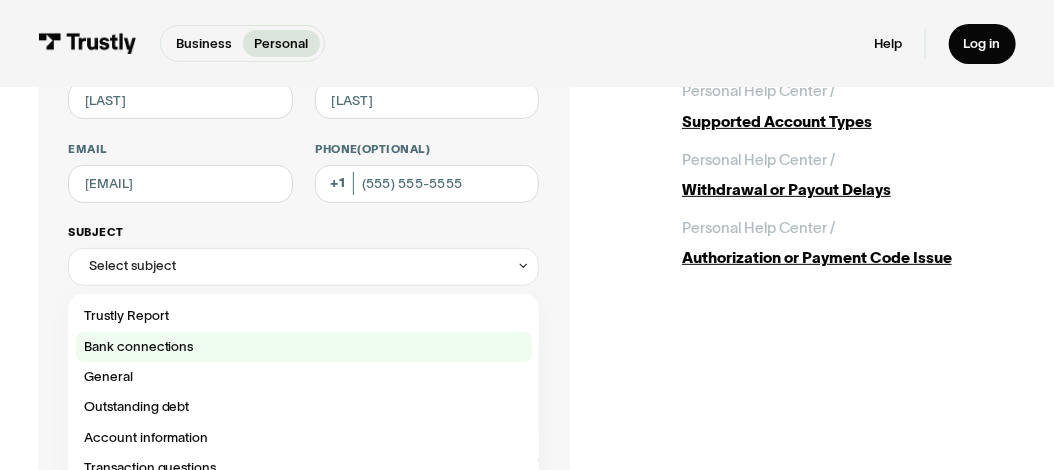 click at bounding box center [304, 347] 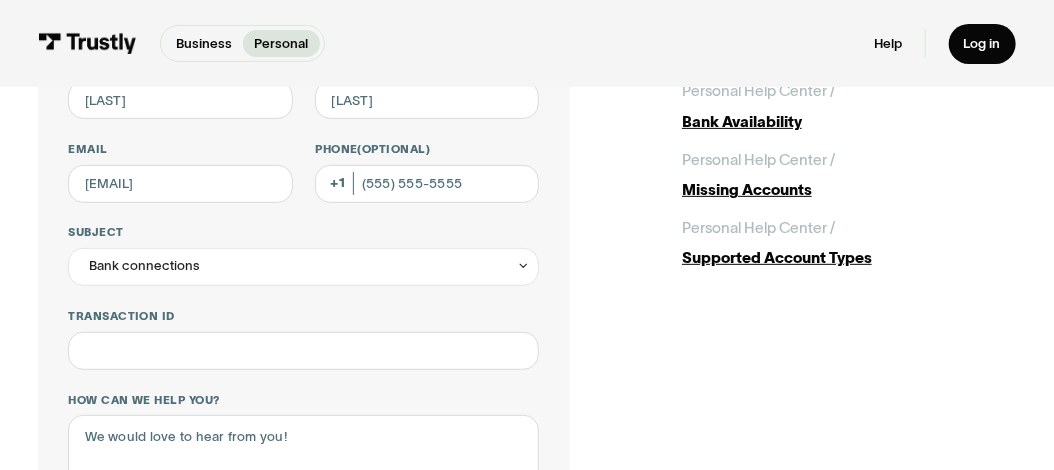 scroll, scrollTop: 300, scrollLeft: 0, axis: vertical 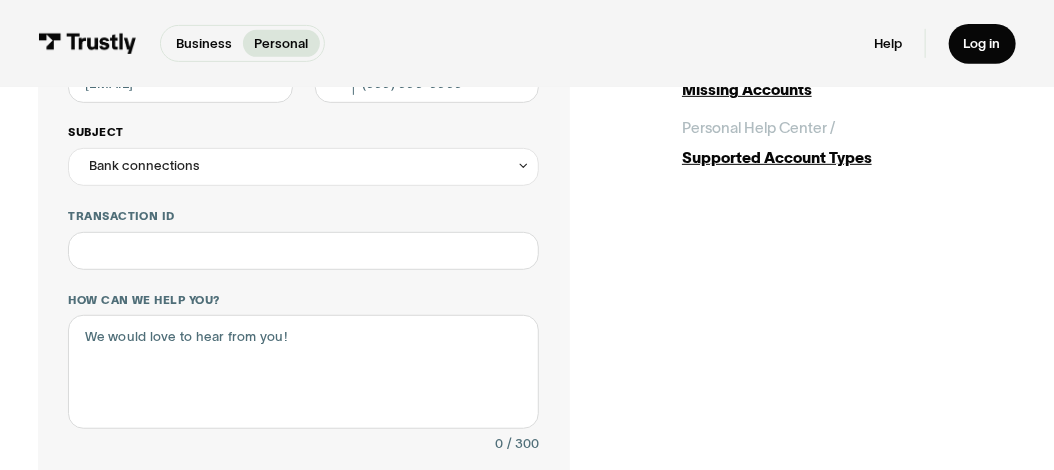 click 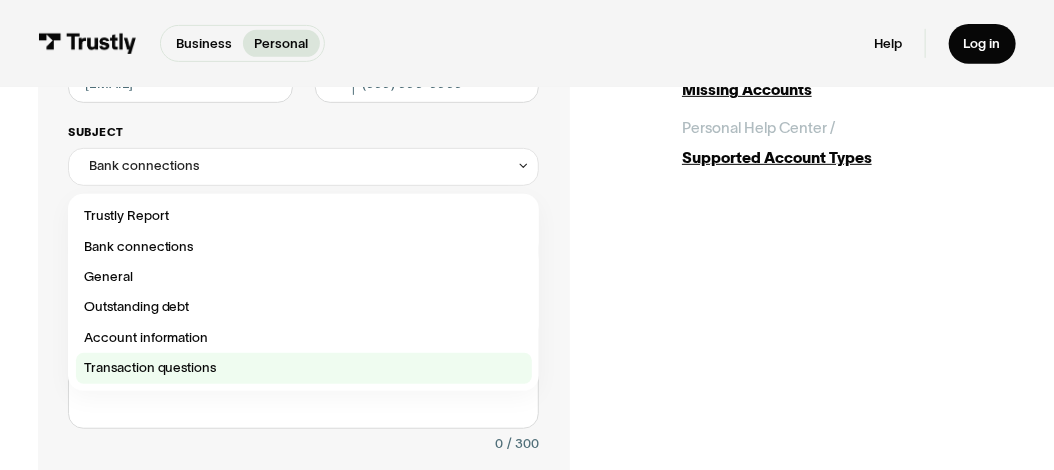 click at bounding box center [304, 368] 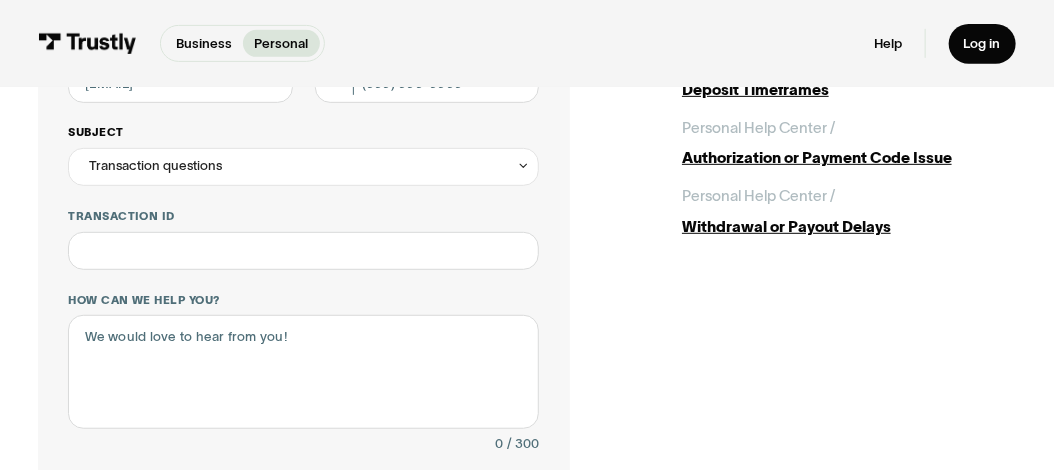 click 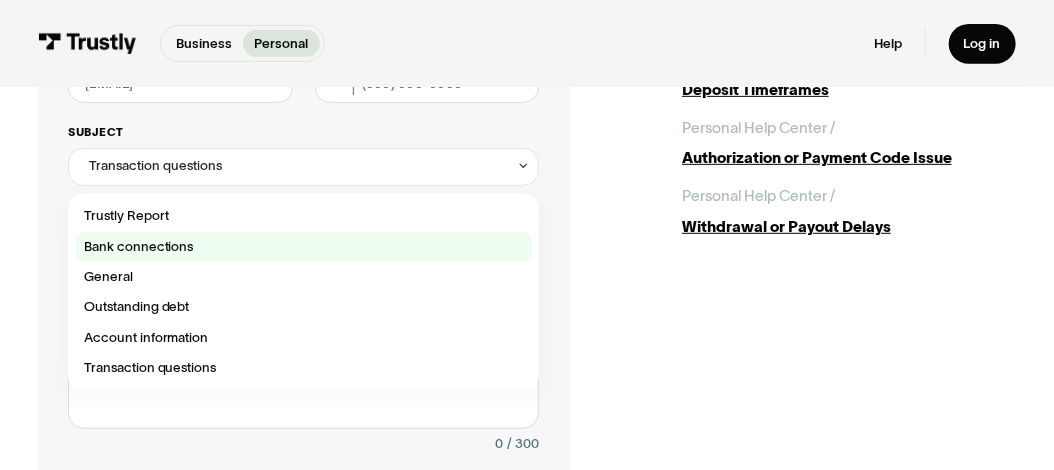 click at bounding box center (304, 247) 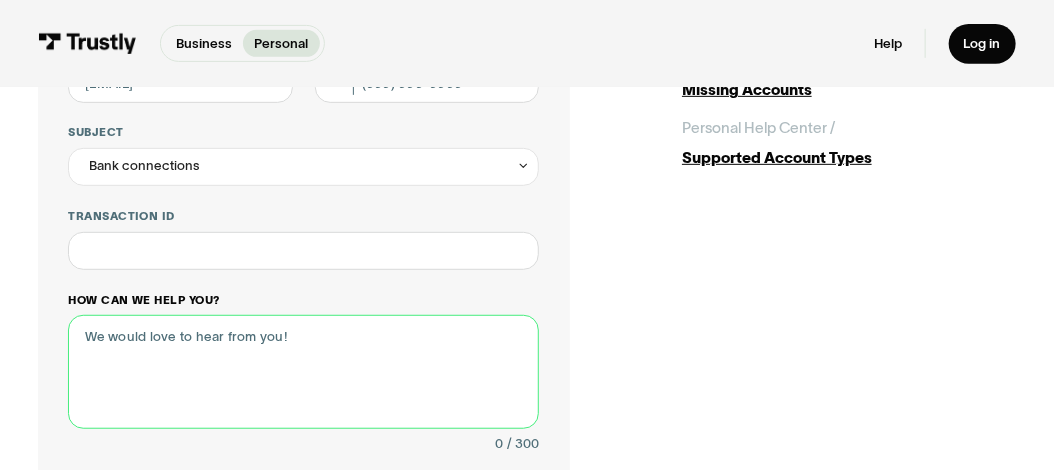 drag, startPoint x: 322, startPoint y: 347, endPoint x: 86, endPoint y: 348, distance: 236.00212 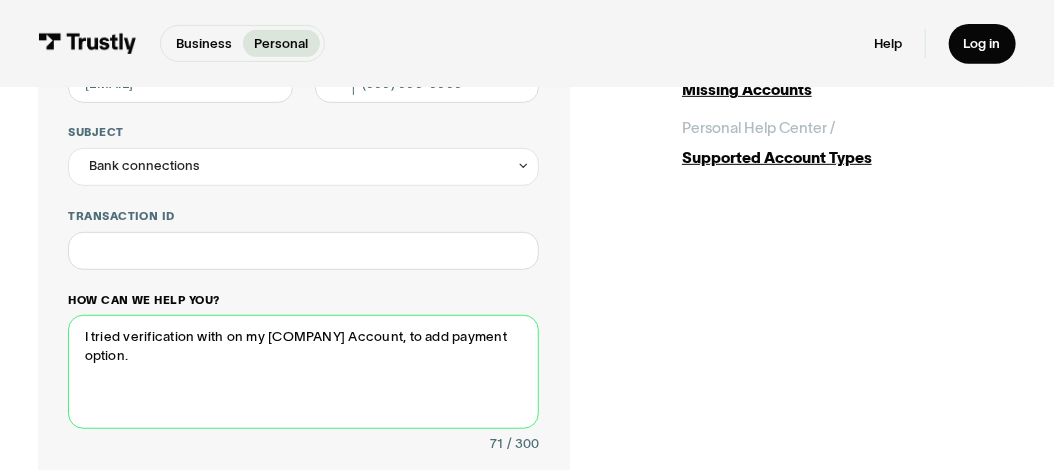 click on "I tried verification with on my [COMPANY] Account, to add payment option." at bounding box center [303, 372] 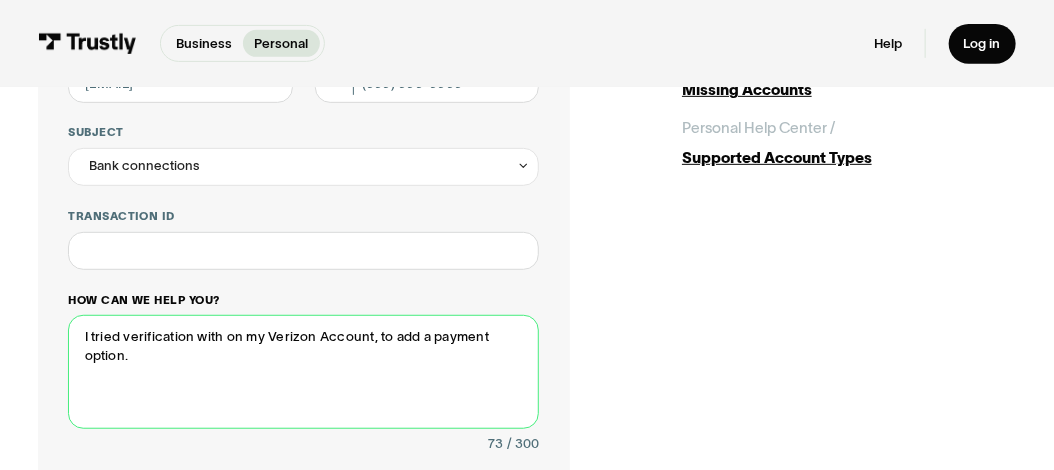 click on "I tried verification with on my Verizon Account, to add a payment option." at bounding box center (303, 372) 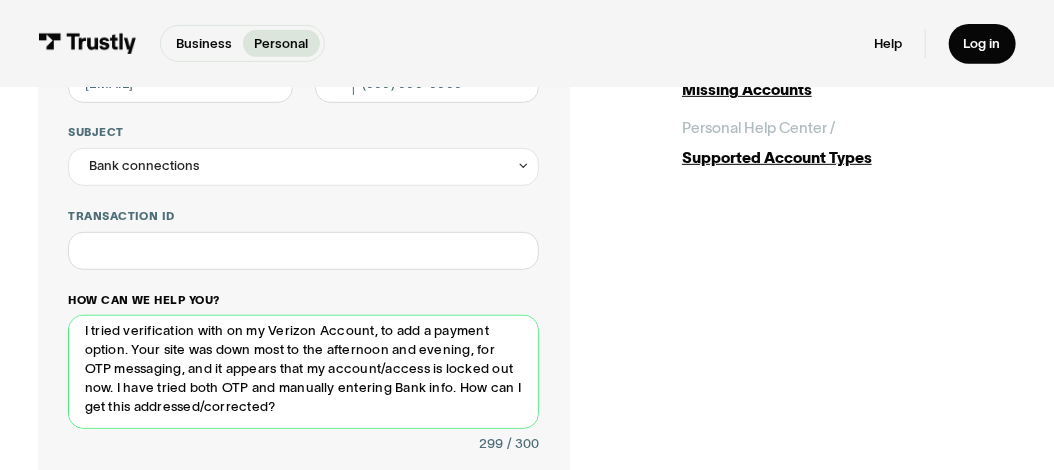 scroll, scrollTop: 28, scrollLeft: 0, axis: vertical 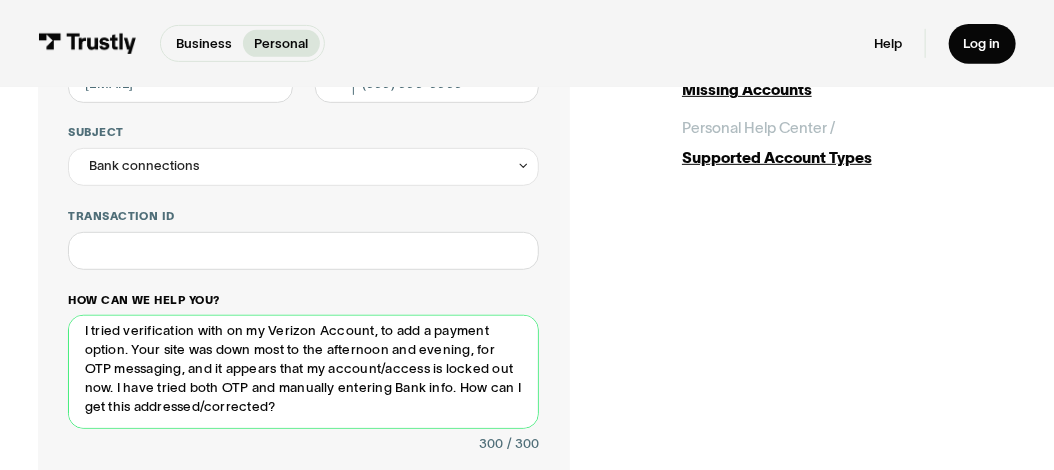 click on "I tried verification with on my Verizon Account, to add a payment option. Your site was down most to the afternoon and evening, for OTP messaging, and it appears that my account/access is locked out now. I have tried both OTP and manually entering Bank info. How can I get this addressed/corrected?" at bounding box center (303, 372) 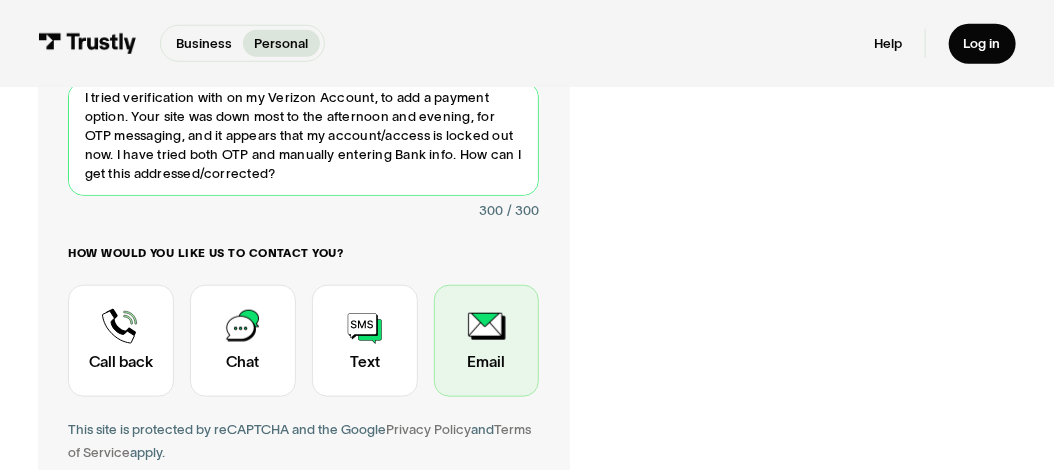 scroll, scrollTop: 600, scrollLeft: 0, axis: vertical 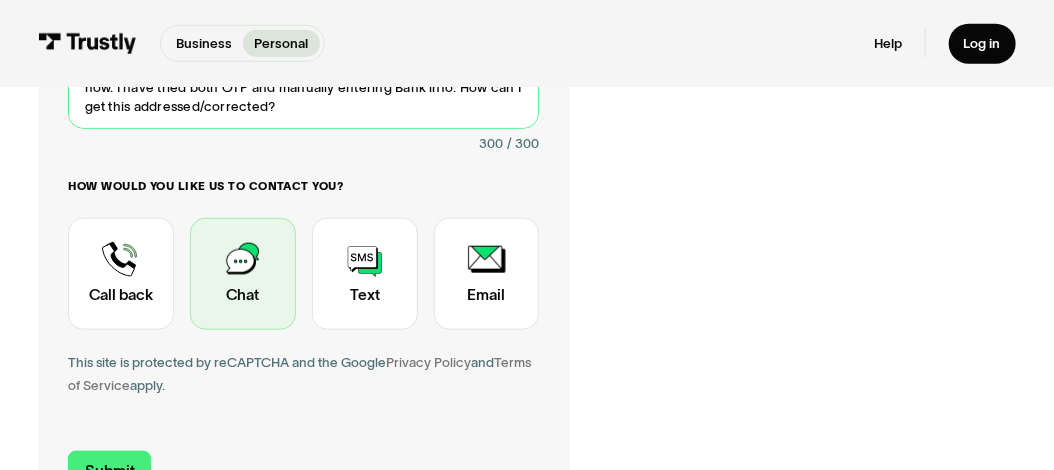 type on "I tried verification with on my Verizon Account, to add a payment option. Your site was down most to the afternoon and evening, for OTP messaging, and it appears that my account/access is locked out now. I have tried both OTP and manually entering Bank info. How can I get this addressed/corrected?" 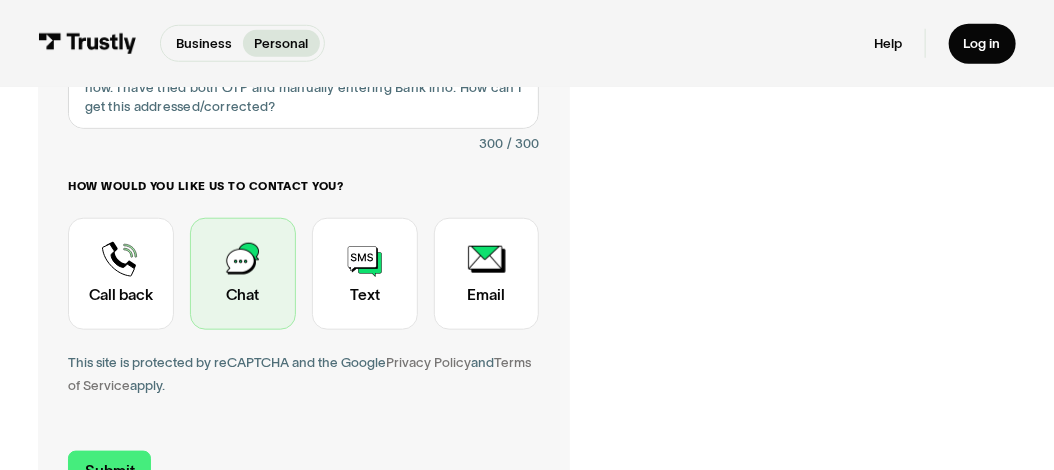 click at bounding box center [243, 274] 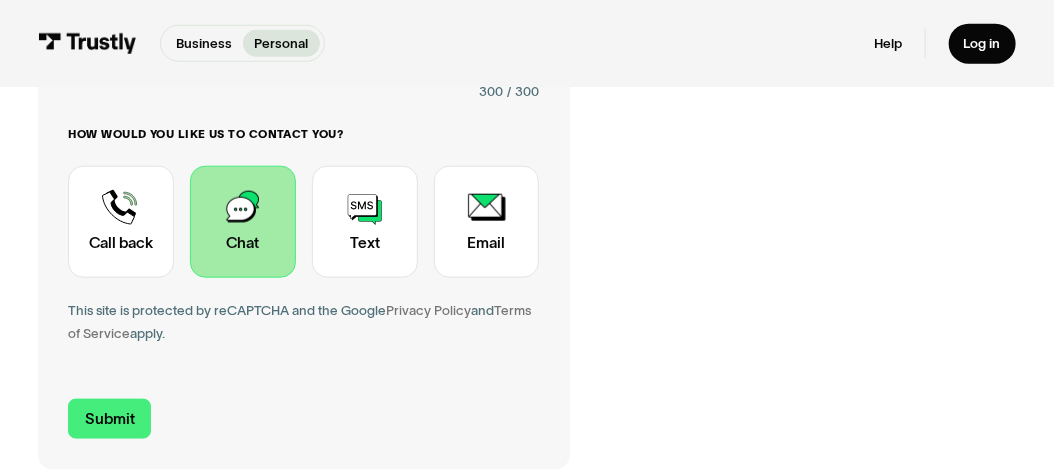 scroll, scrollTop: 700, scrollLeft: 0, axis: vertical 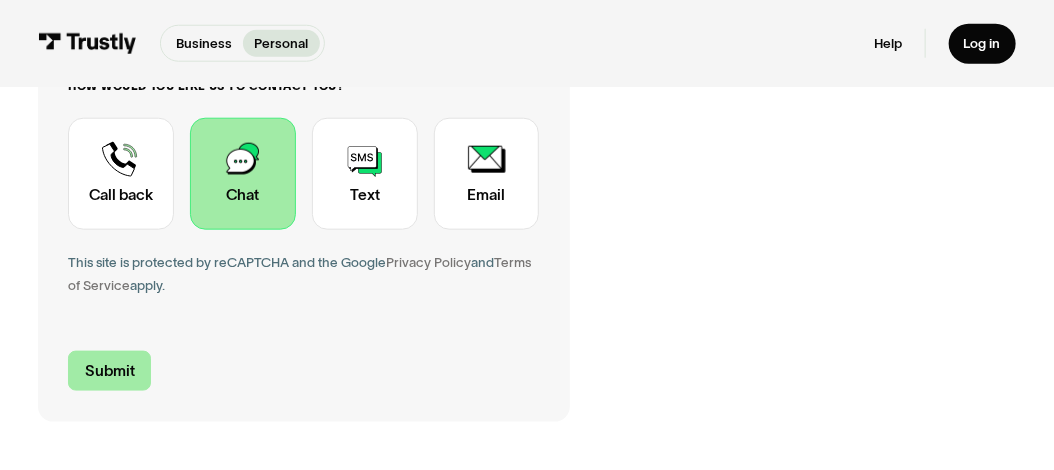 click on "Submit" at bounding box center [109, 371] 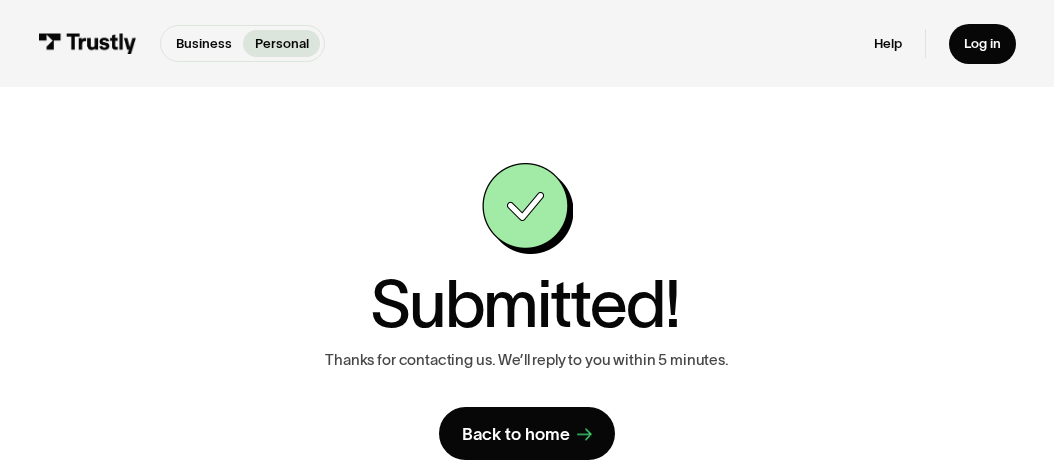 scroll, scrollTop: 0, scrollLeft: 0, axis: both 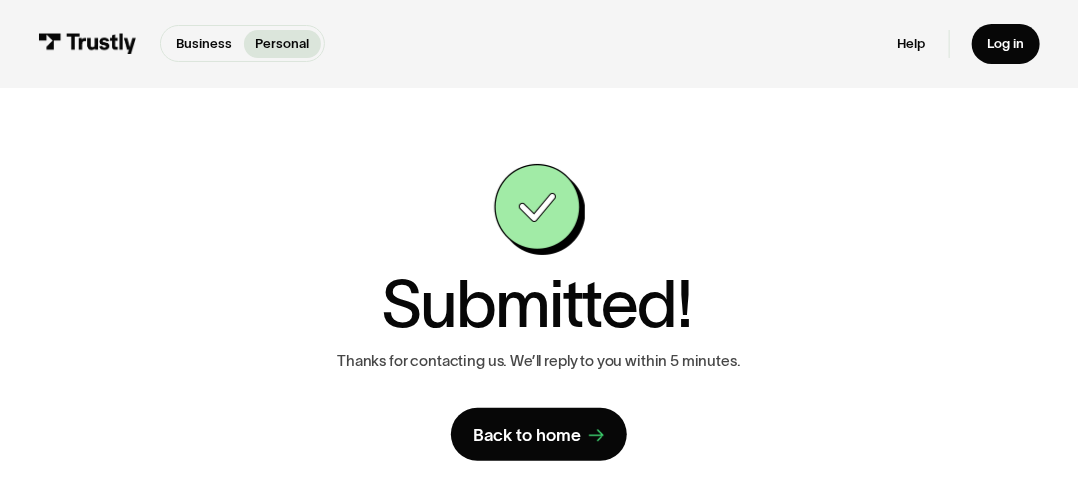 click on "Submitted! Thanks for contacting us. We’ll reply to you within 5 minutes. Back to home" at bounding box center (539, 313) 